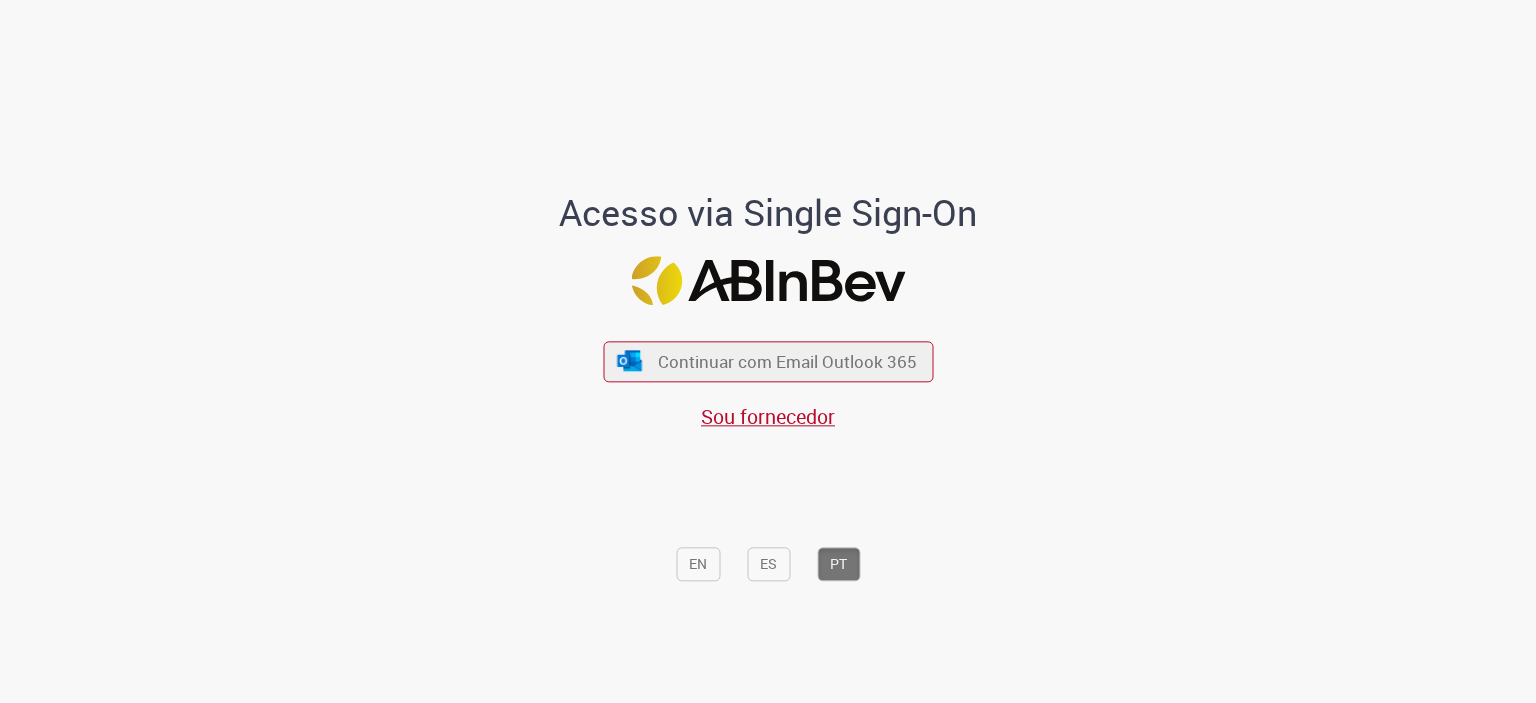 scroll, scrollTop: 0, scrollLeft: 0, axis: both 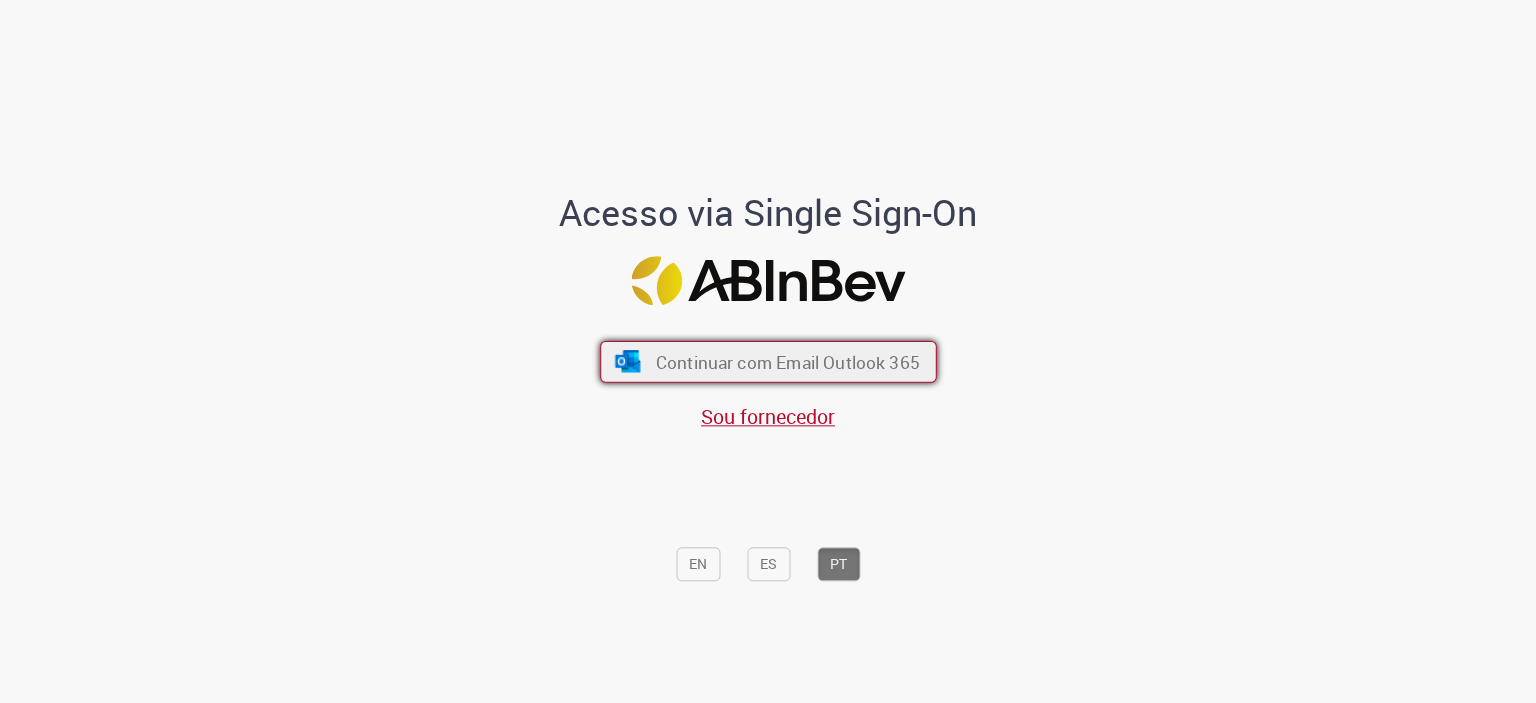click on "Continuar com Email Outlook 365" at bounding box center [787, 361] 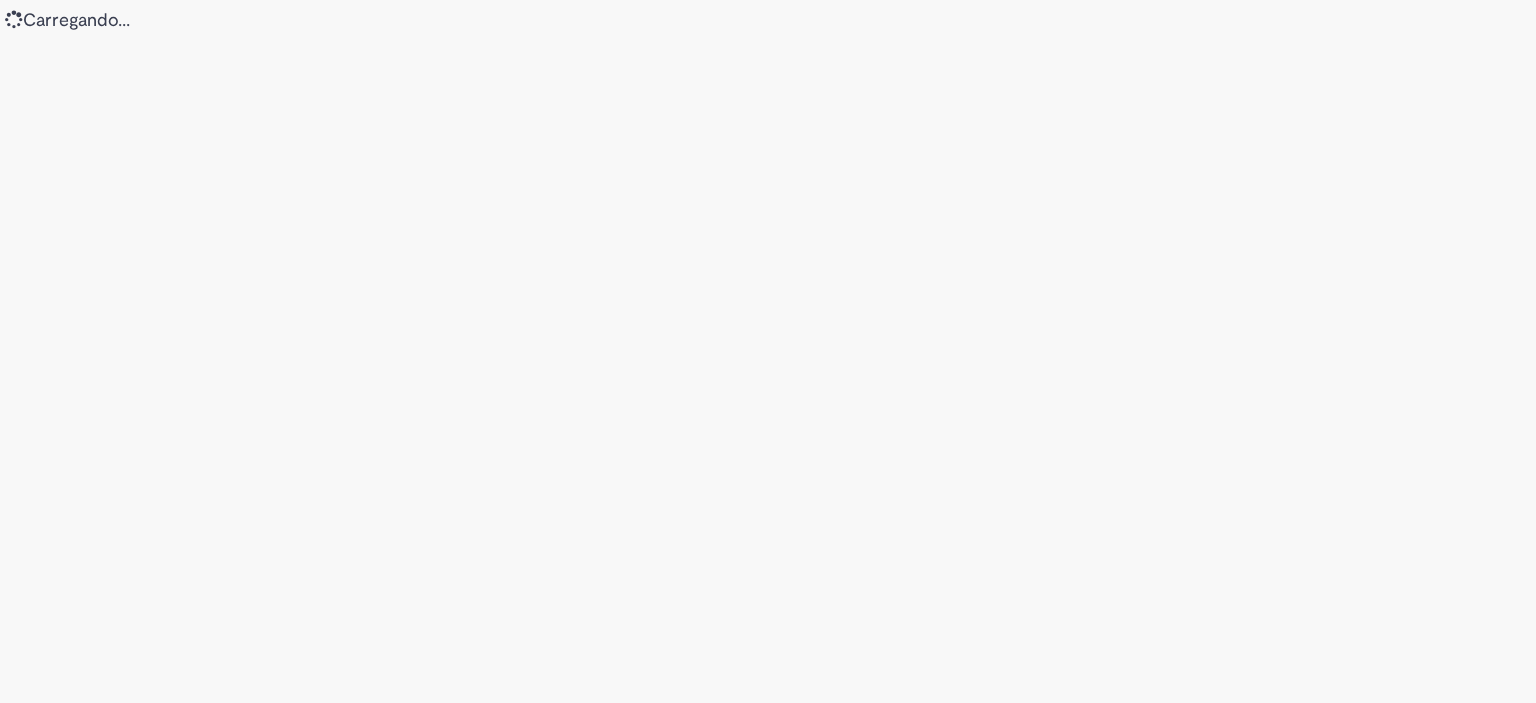 scroll, scrollTop: 0, scrollLeft: 0, axis: both 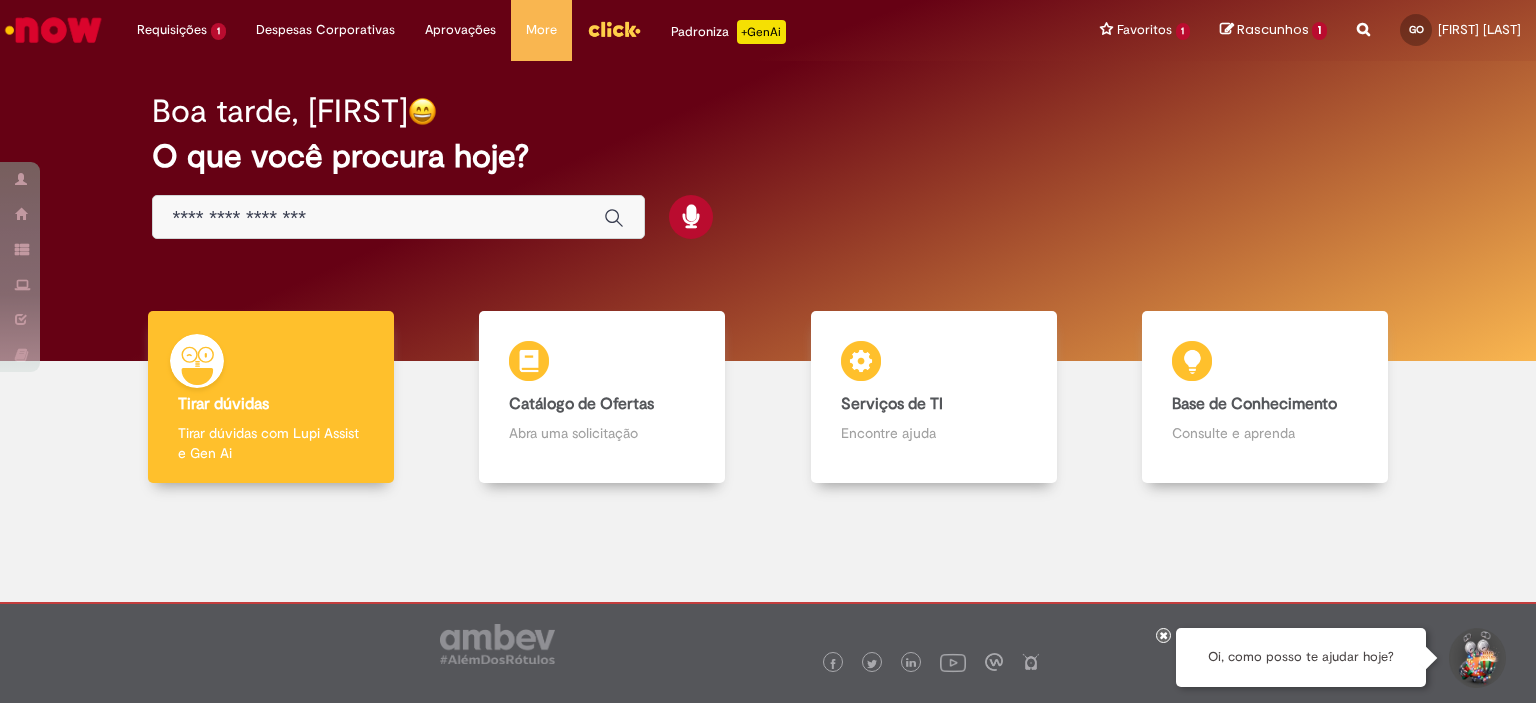 click at bounding box center [378, 218] 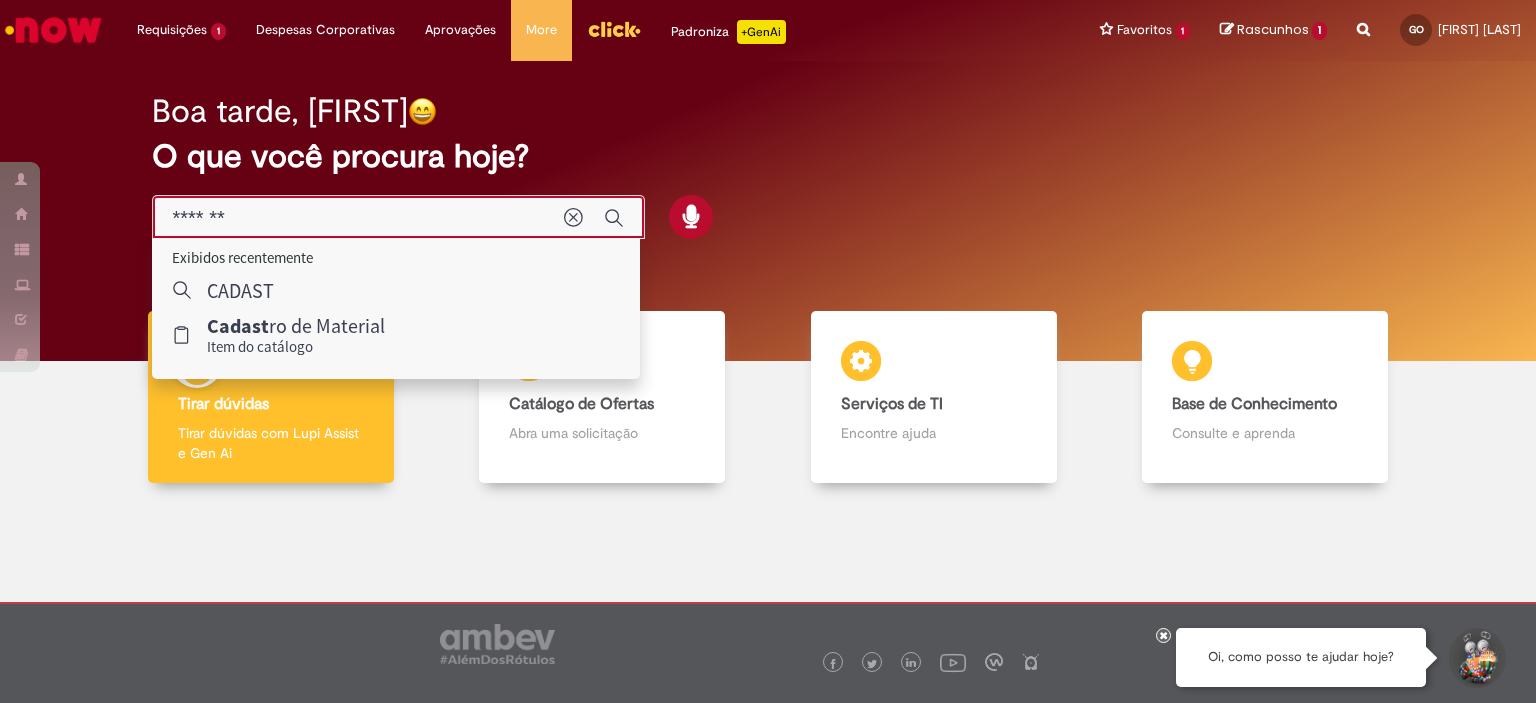 type on "********" 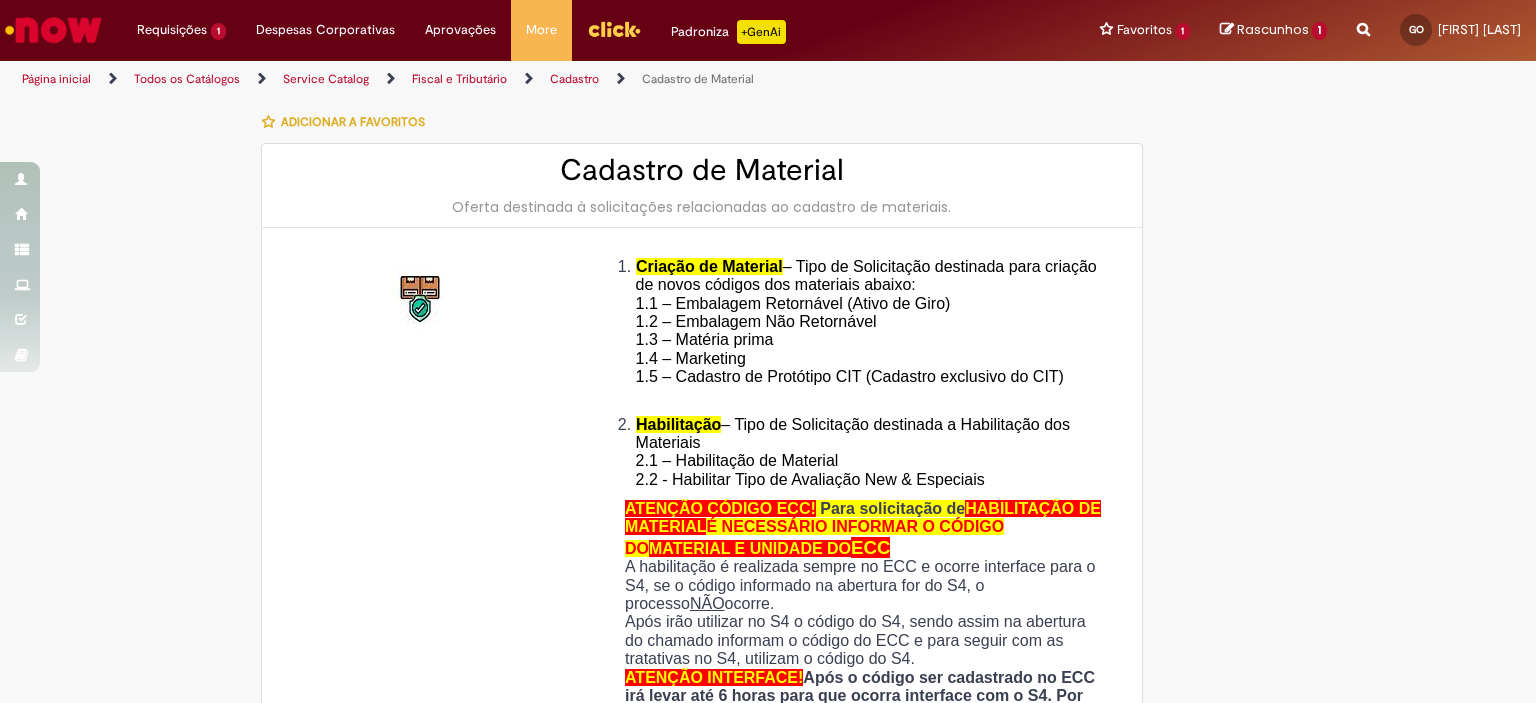type on "********" 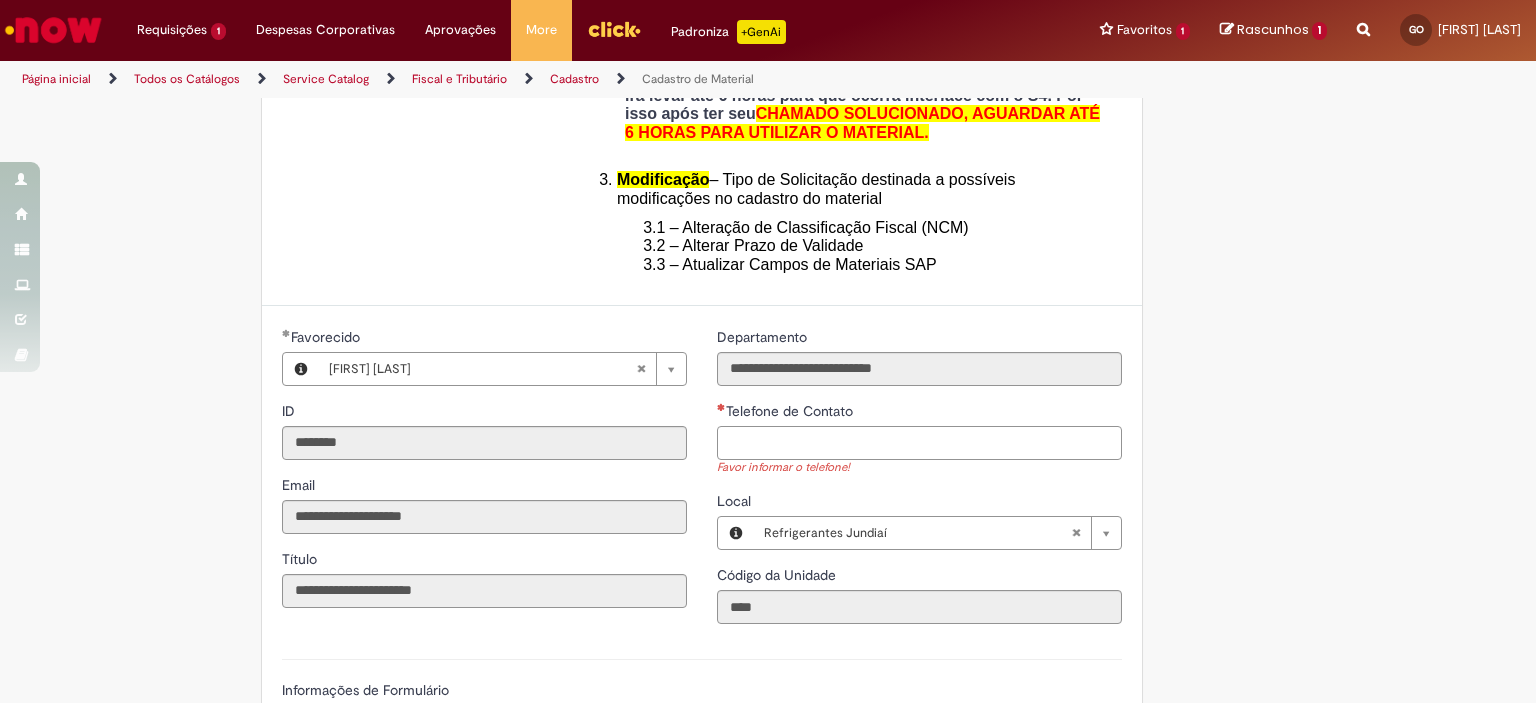 click on "Telefone de Contato" at bounding box center [919, 443] 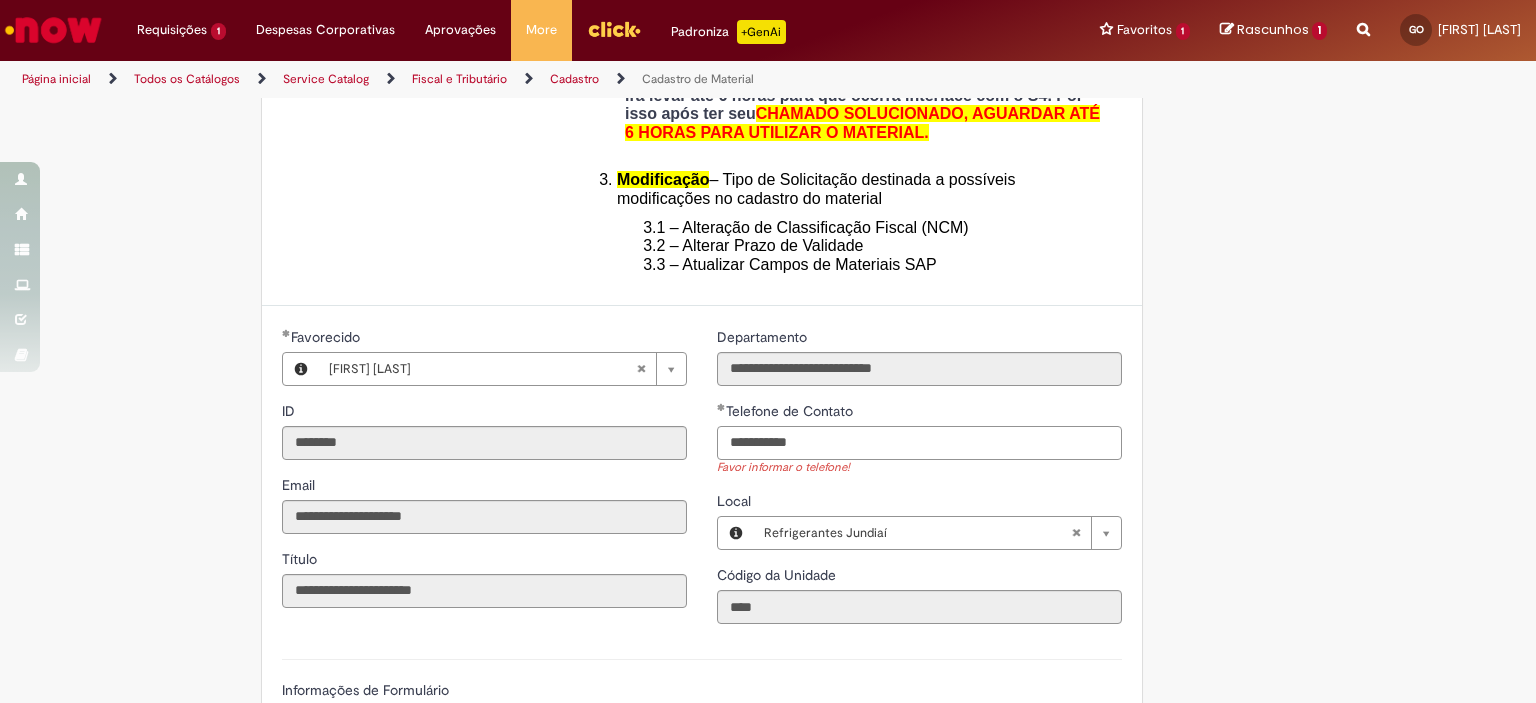 scroll, scrollTop: 1000, scrollLeft: 0, axis: vertical 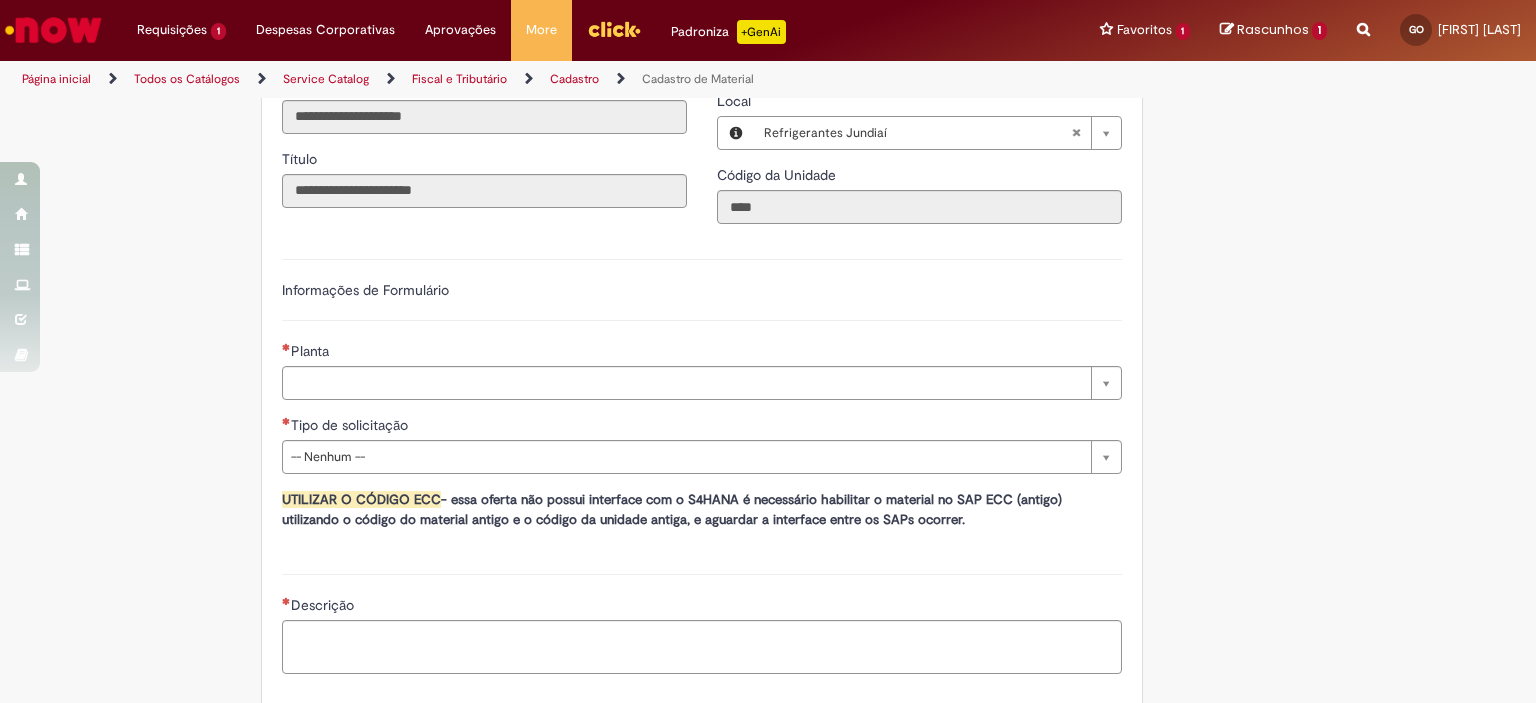 type on "**********" 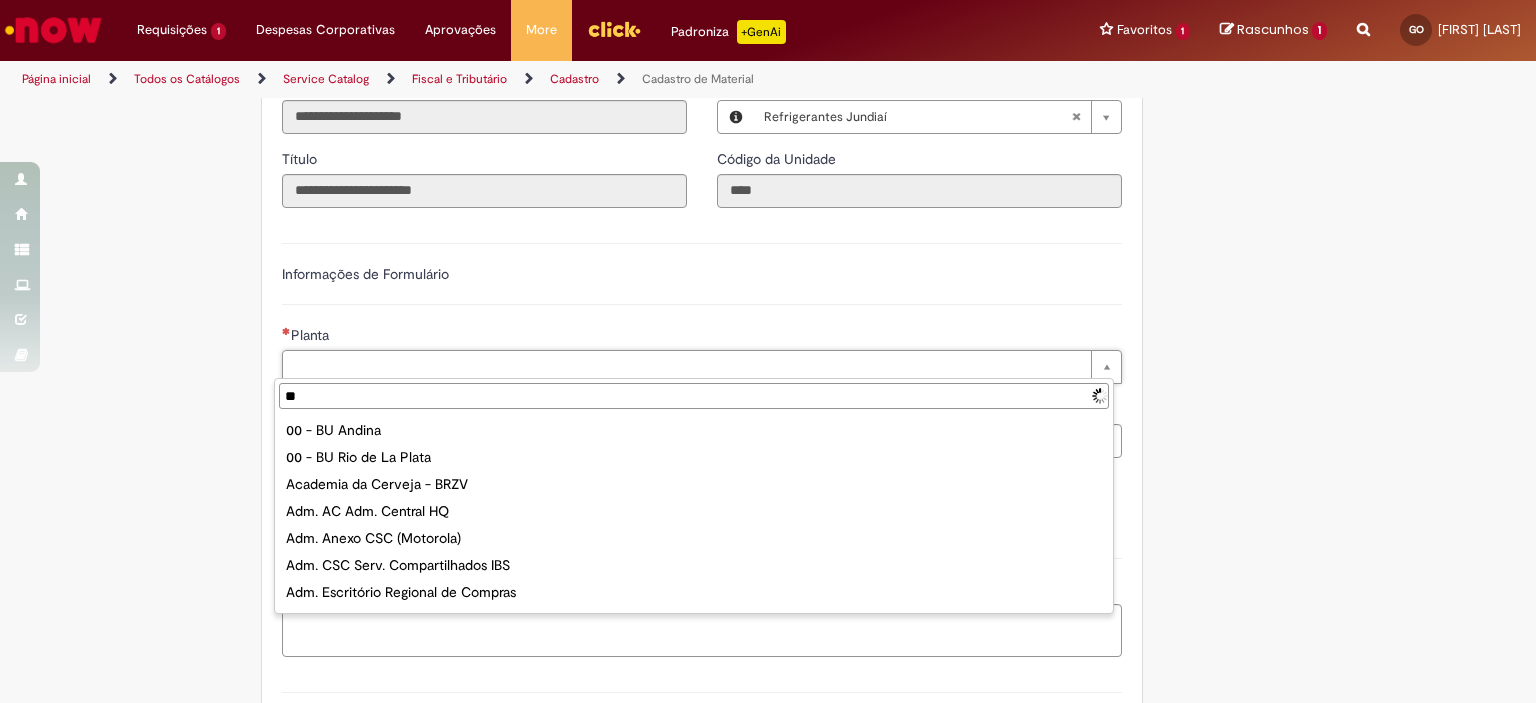 type on "***" 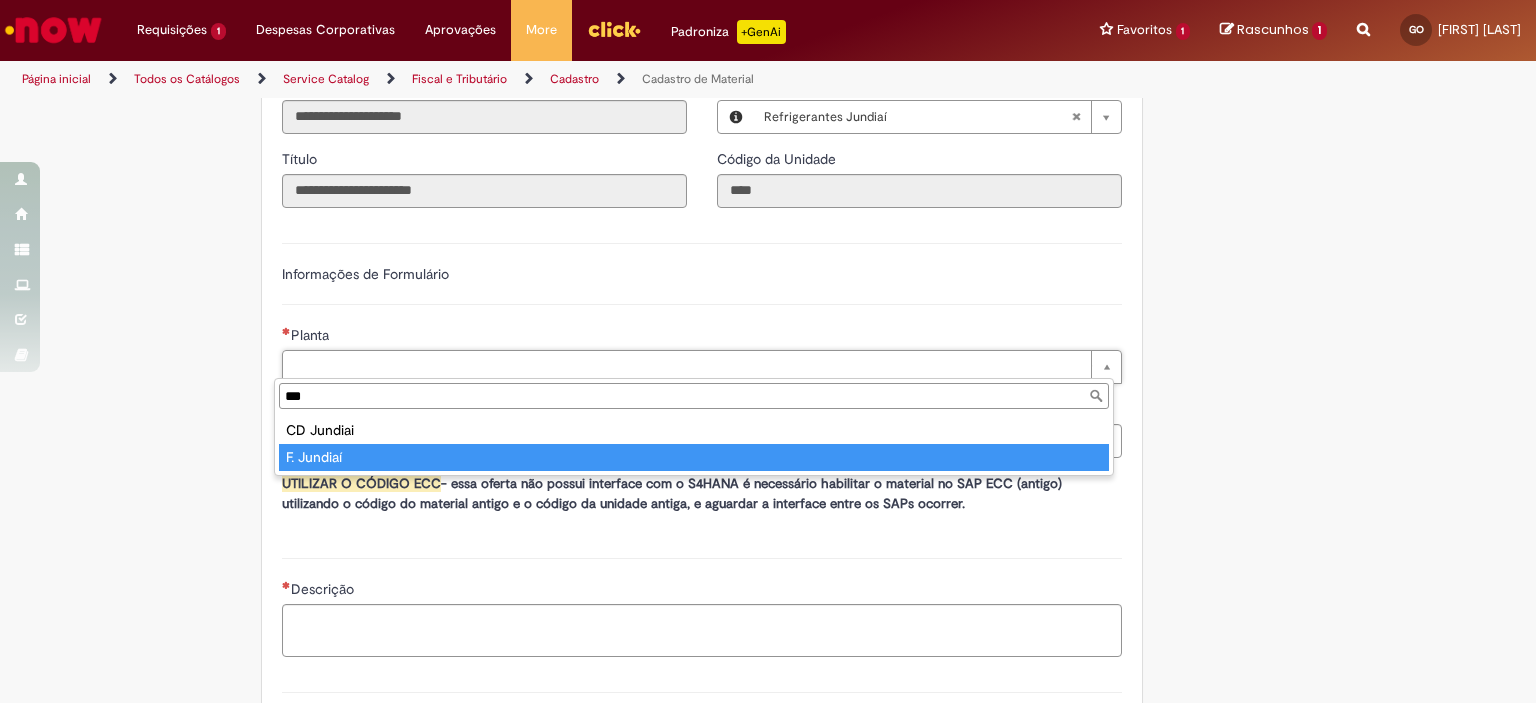 type on "**********" 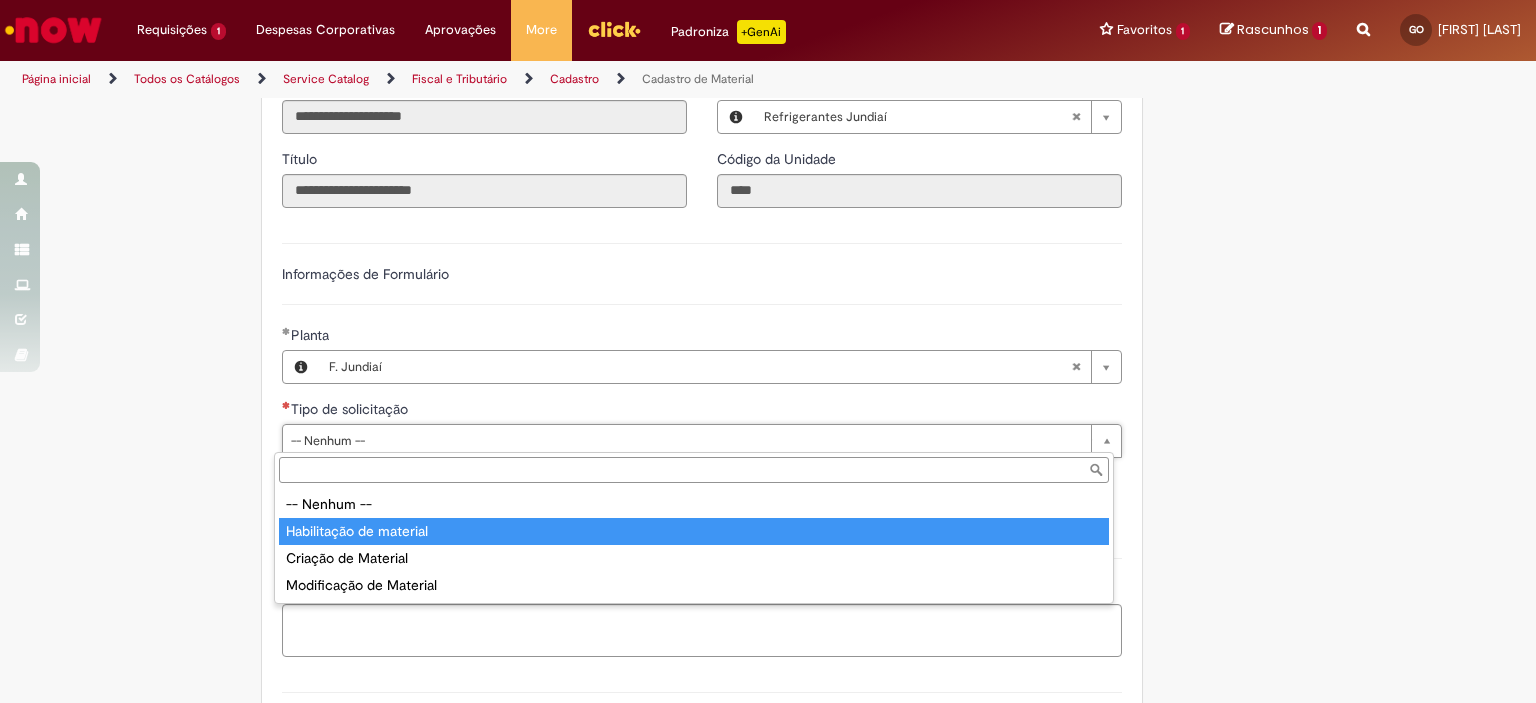 type on "**********" 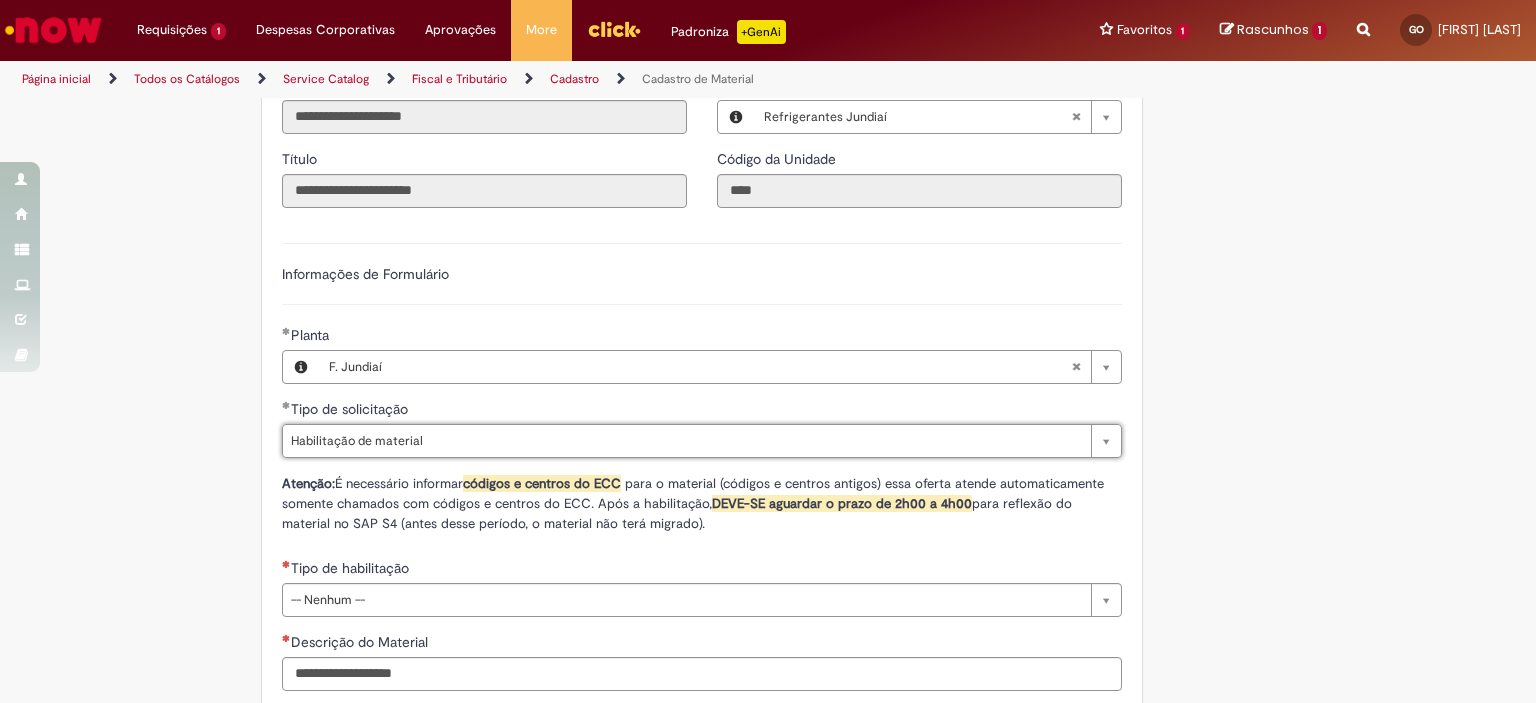 scroll, scrollTop: 1300, scrollLeft: 0, axis: vertical 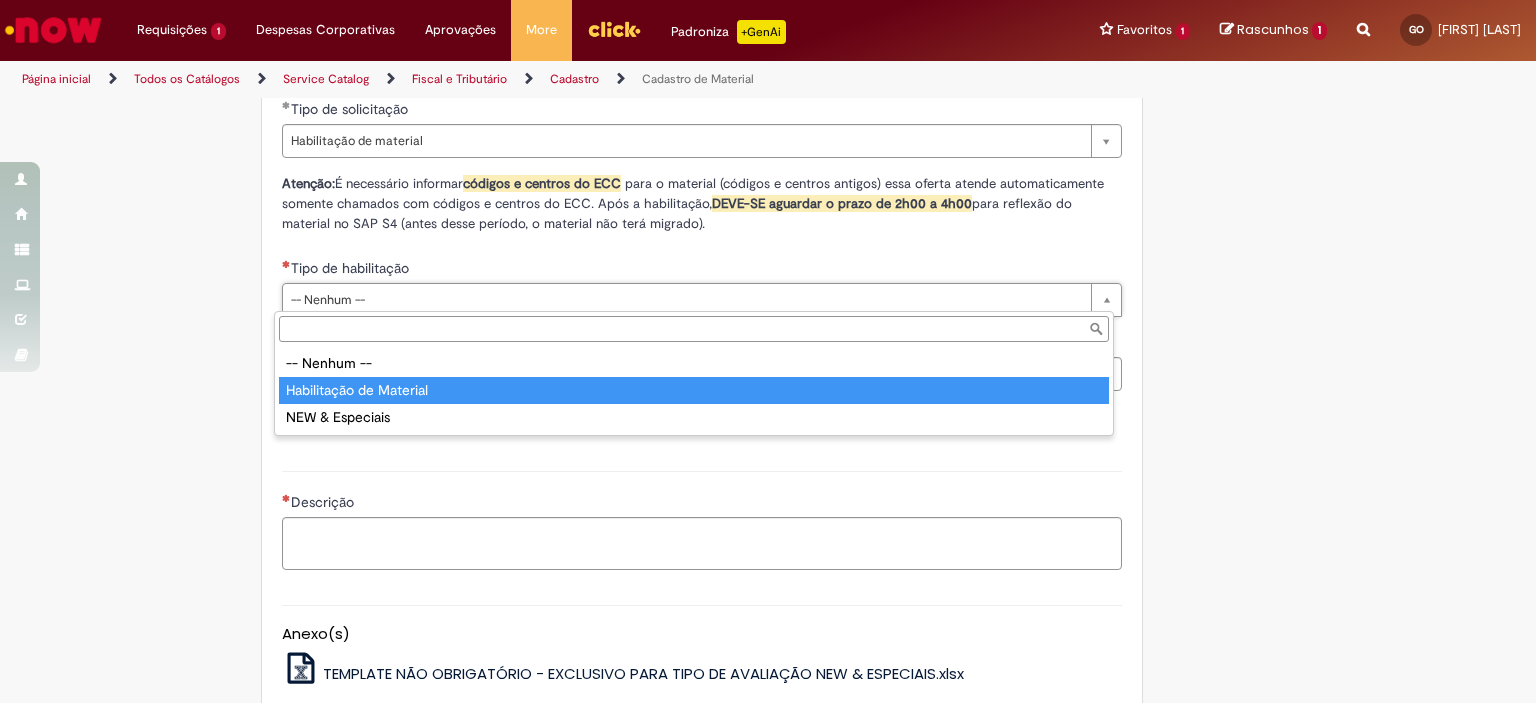 type on "**********" 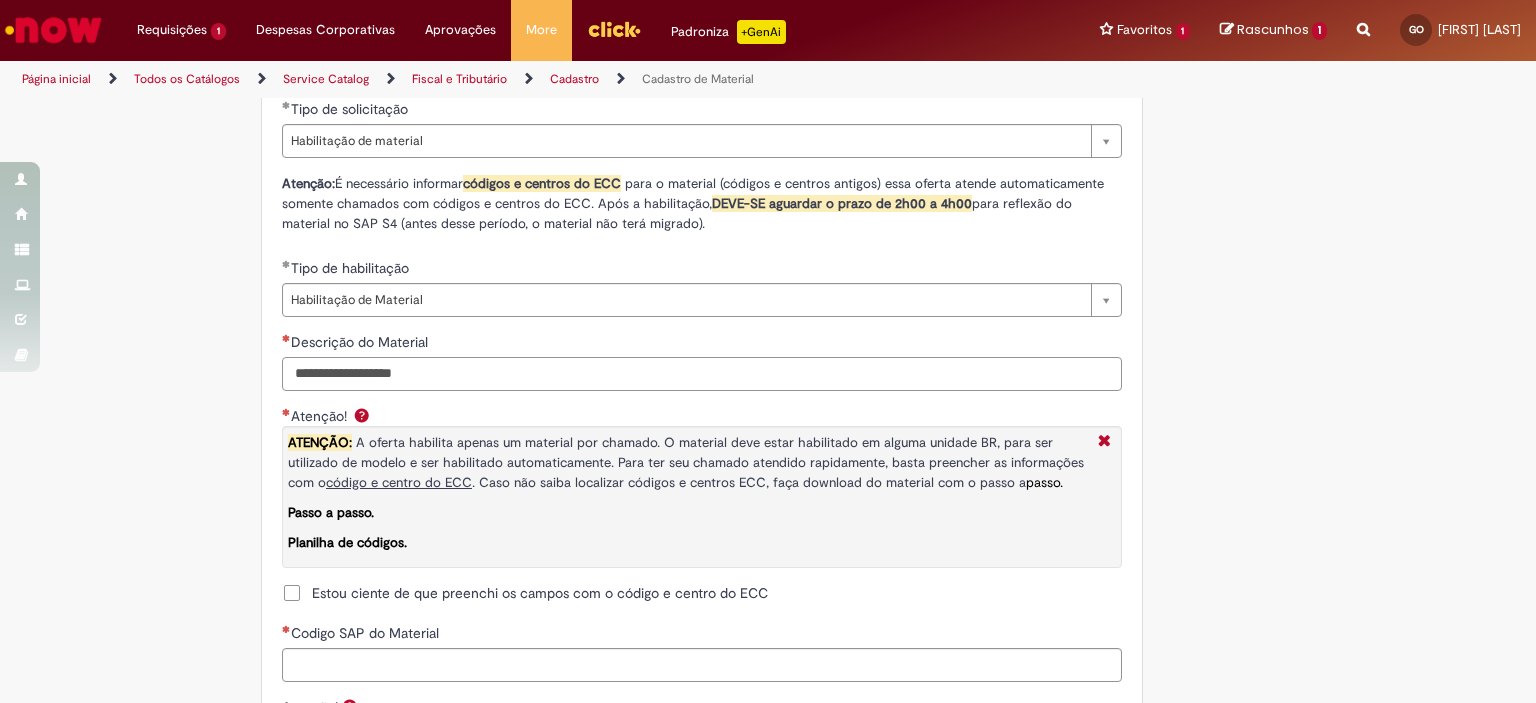 click on "Descrição do Material" at bounding box center (702, 374) 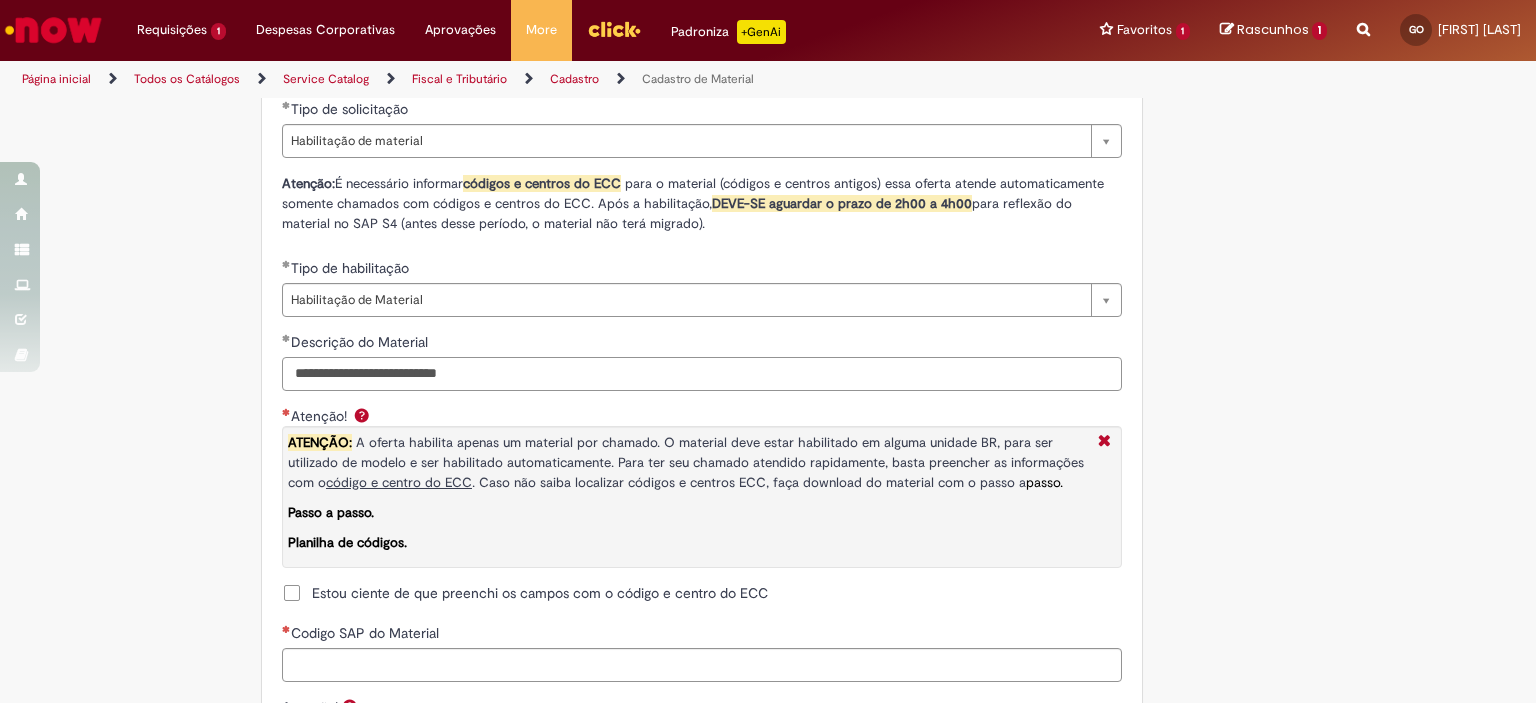 click on "**********" at bounding box center (702, 374) 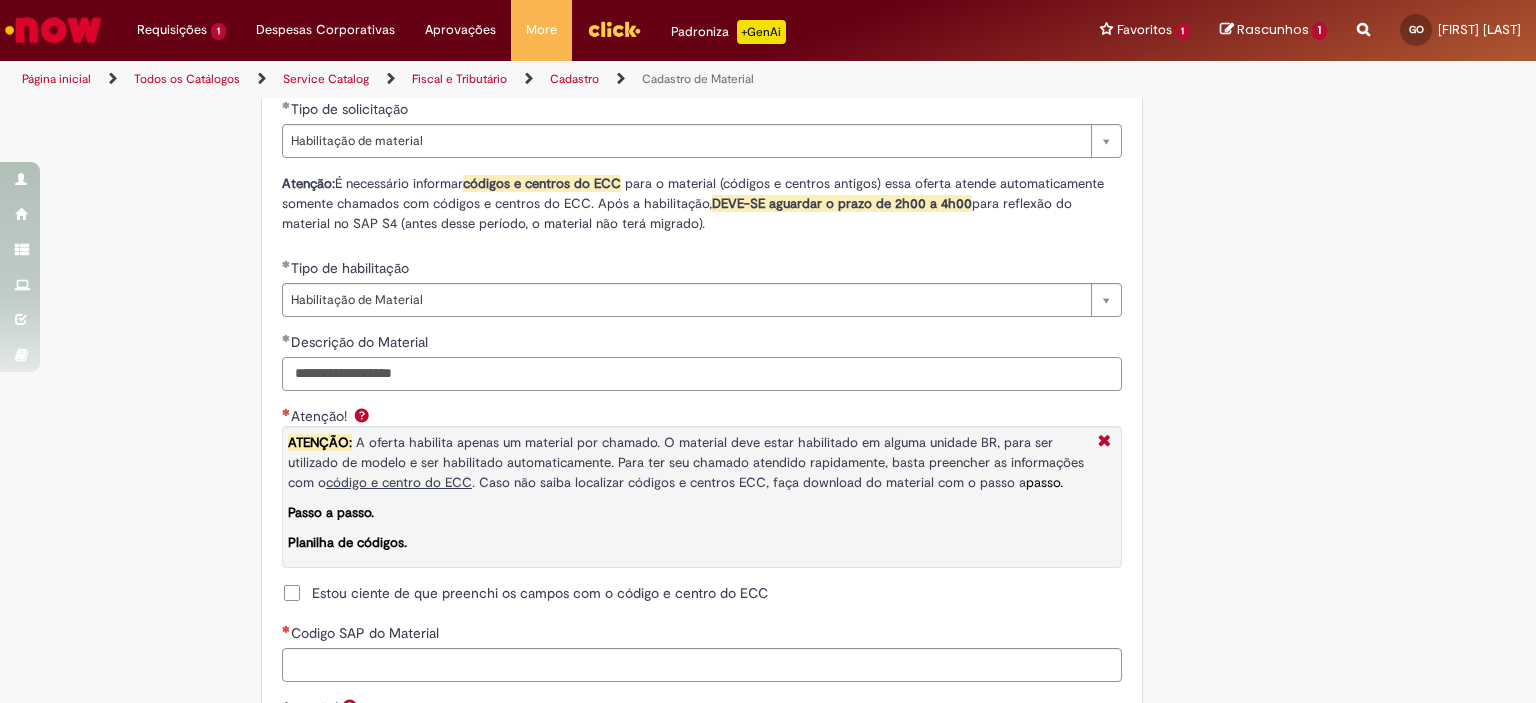 scroll, scrollTop: 1500, scrollLeft: 0, axis: vertical 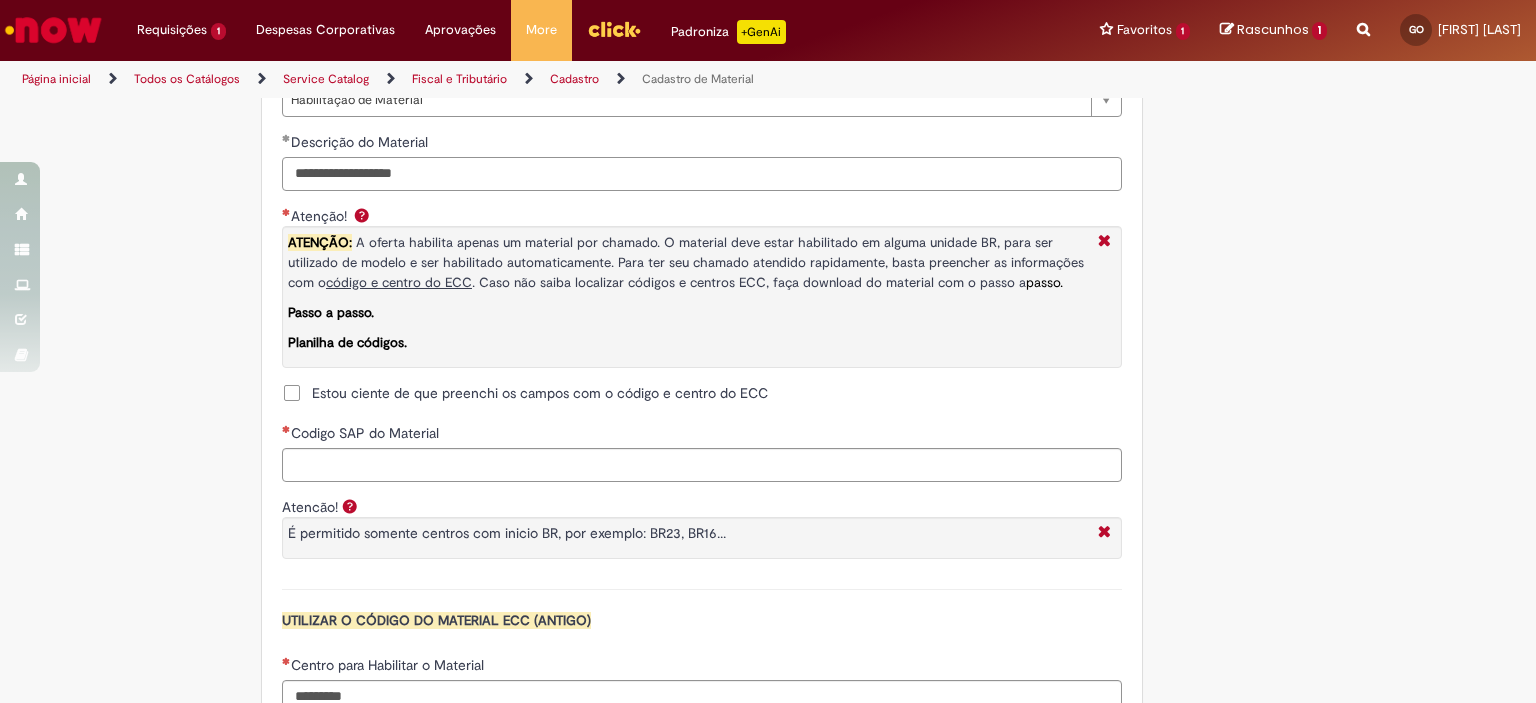 type on "**********" 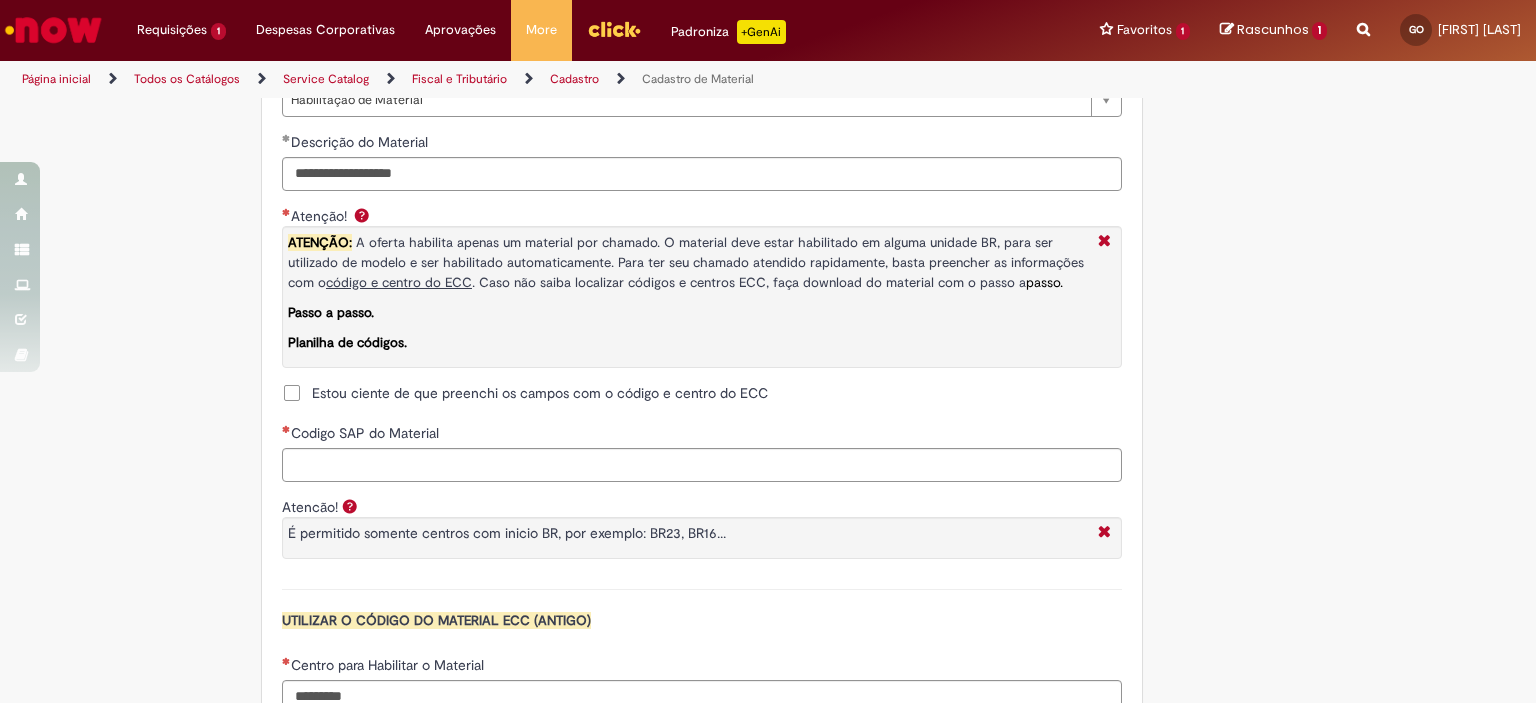 click on "Estou ciente de que preenchi os campos com o código e centro do ECC" at bounding box center (540, 393) 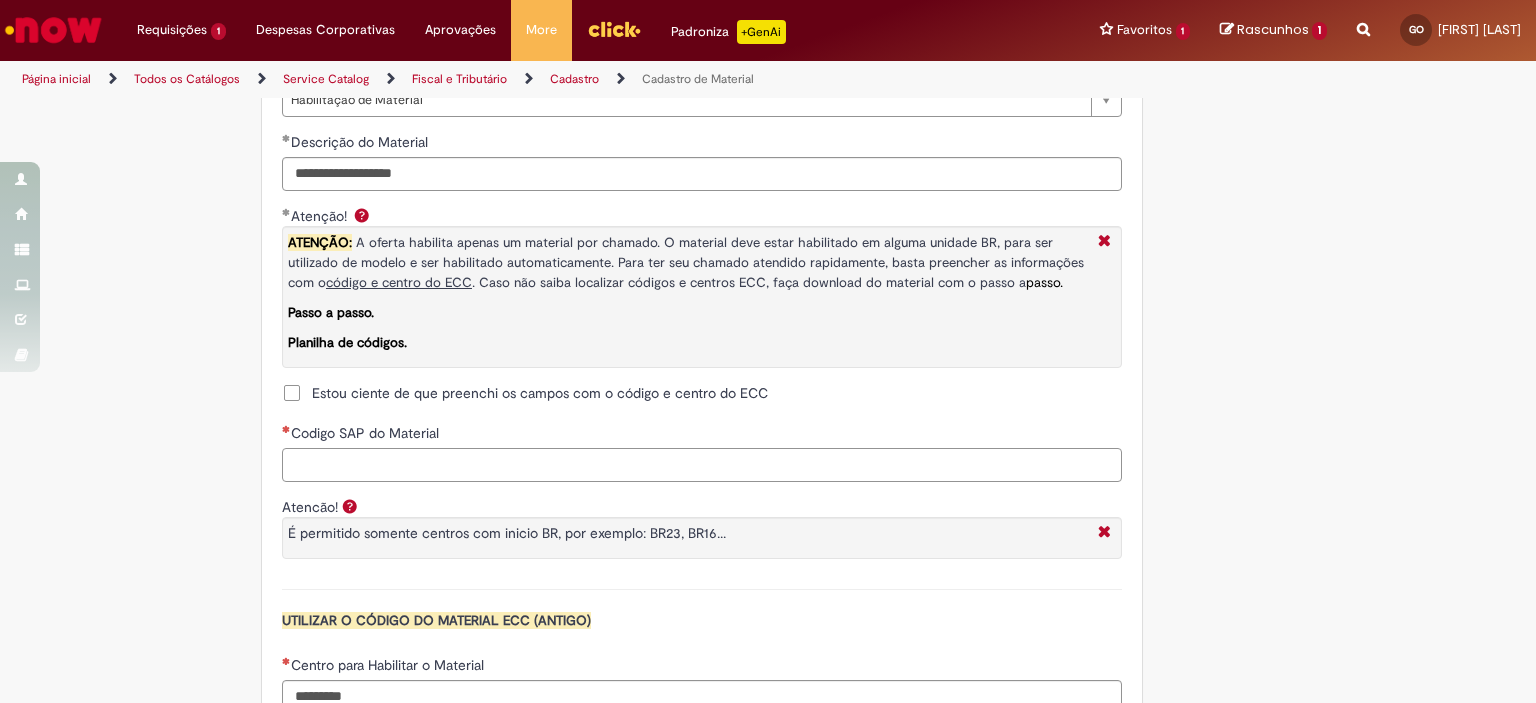 click on "Codigo SAP do Material" at bounding box center (702, 465) 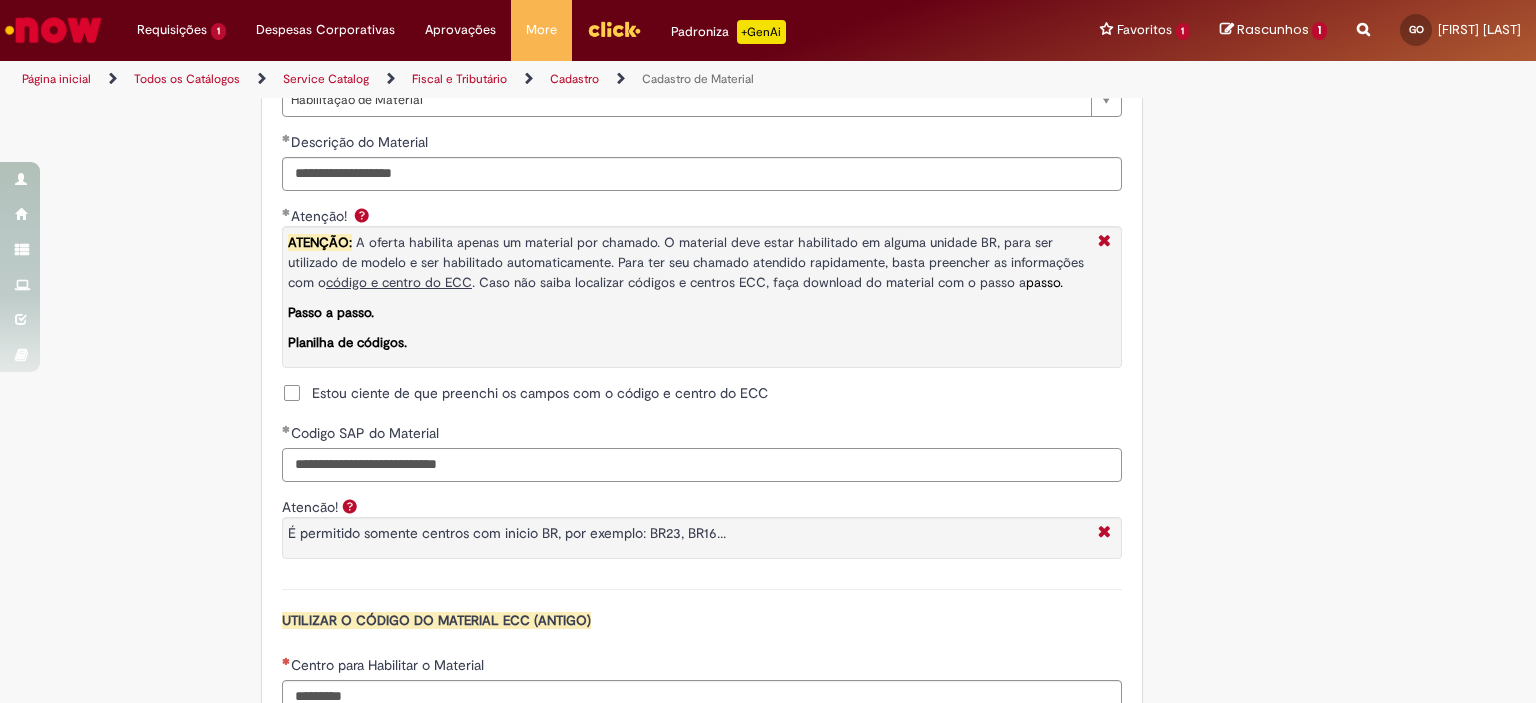 drag, startPoint x: 558, startPoint y: 461, endPoint x: 356, endPoint y: 471, distance: 202.24738 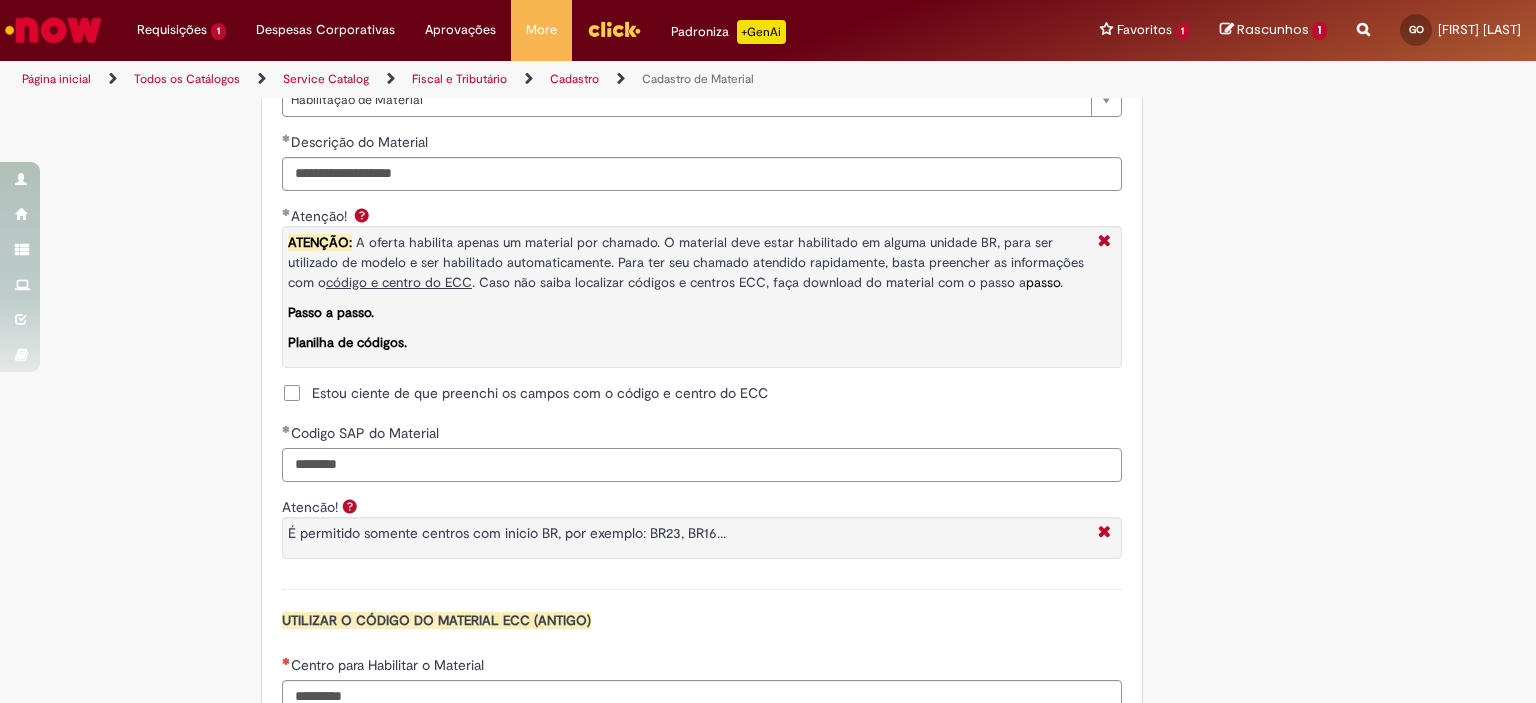 scroll, scrollTop: 1700, scrollLeft: 0, axis: vertical 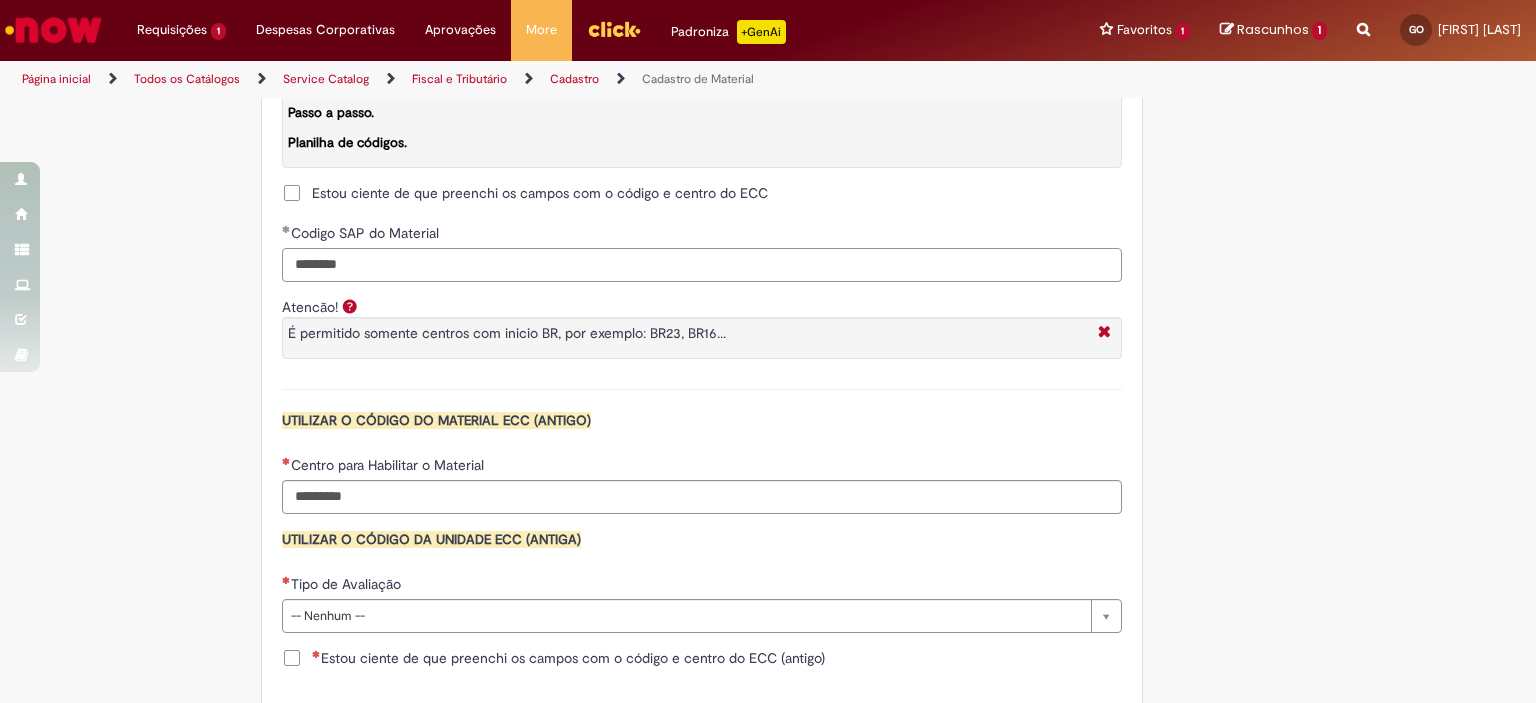 type on "********" 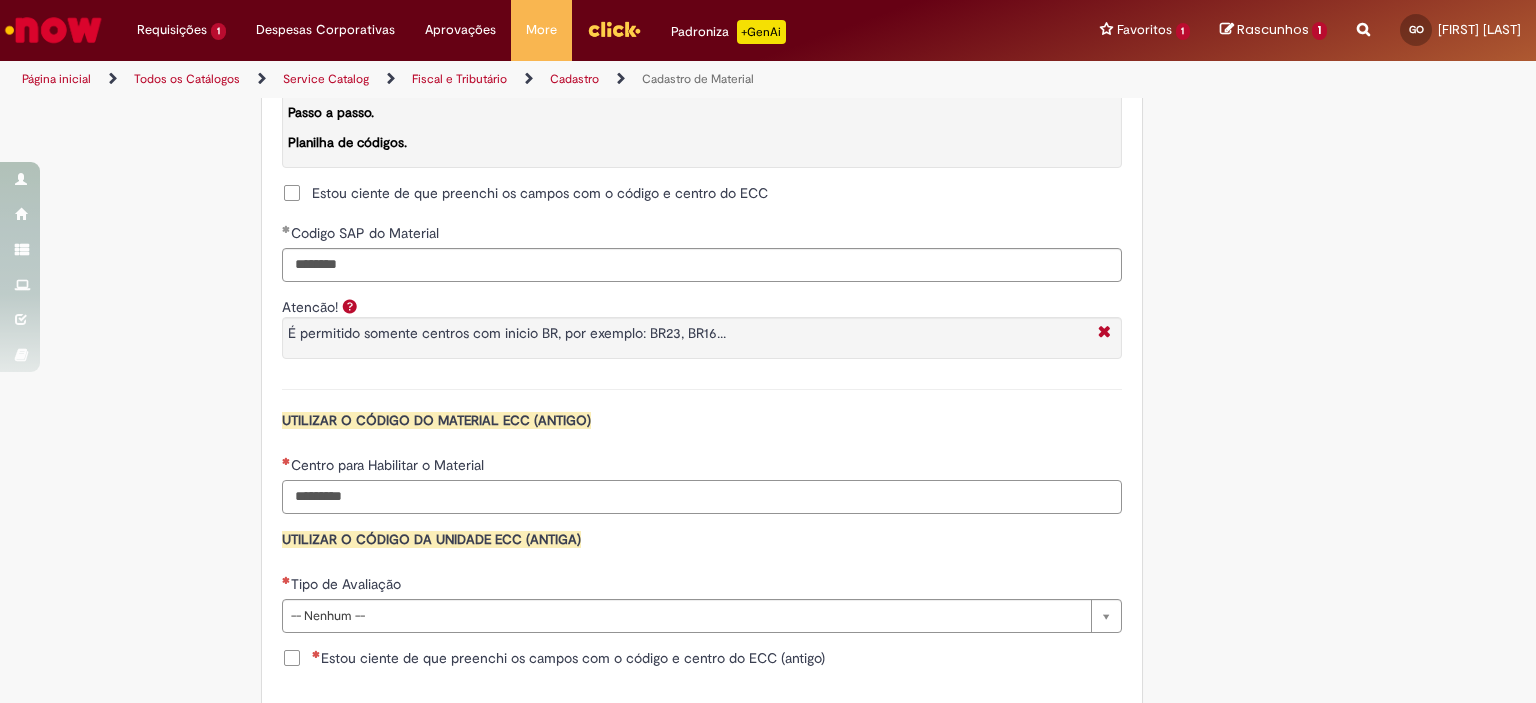 click on "Centro para Habilitar o Material" at bounding box center [702, 497] 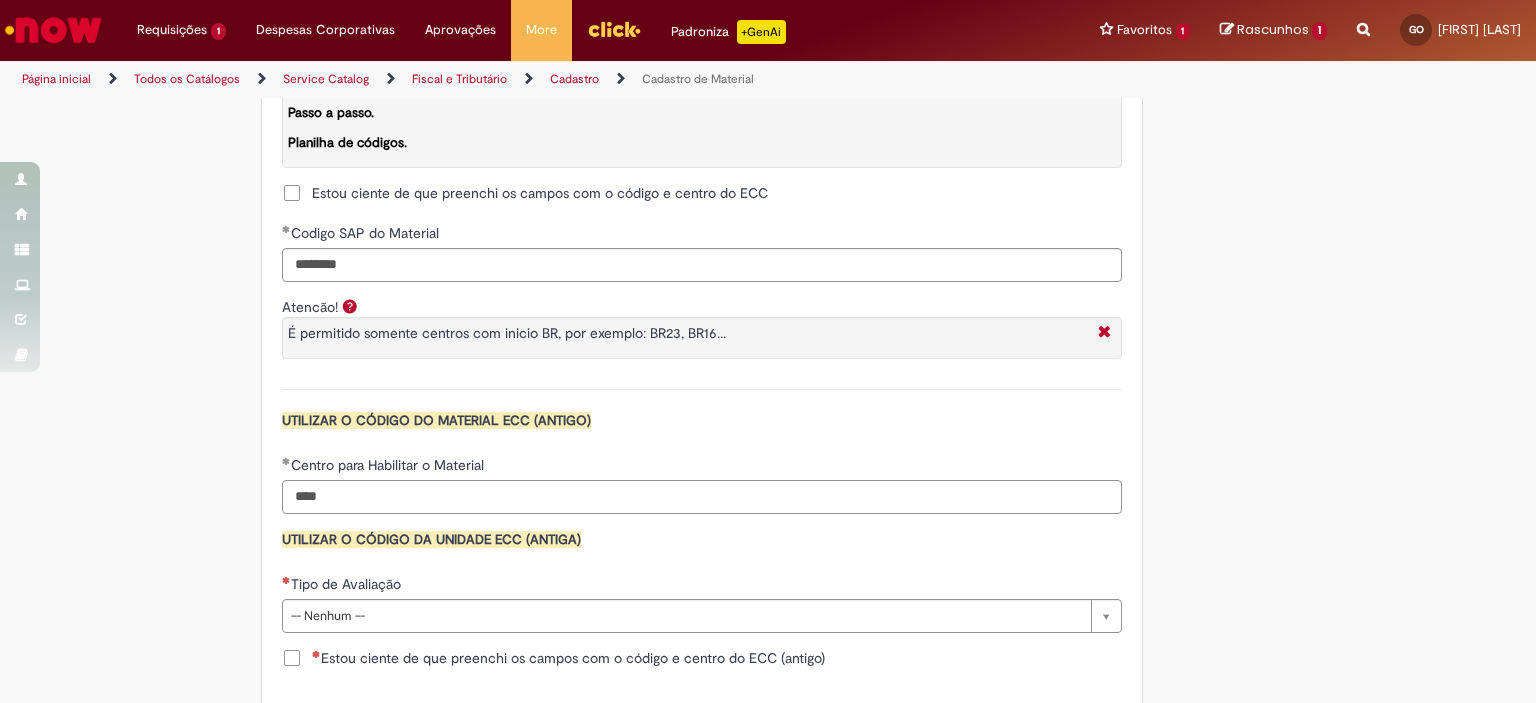 scroll, scrollTop: 2000, scrollLeft: 0, axis: vertical 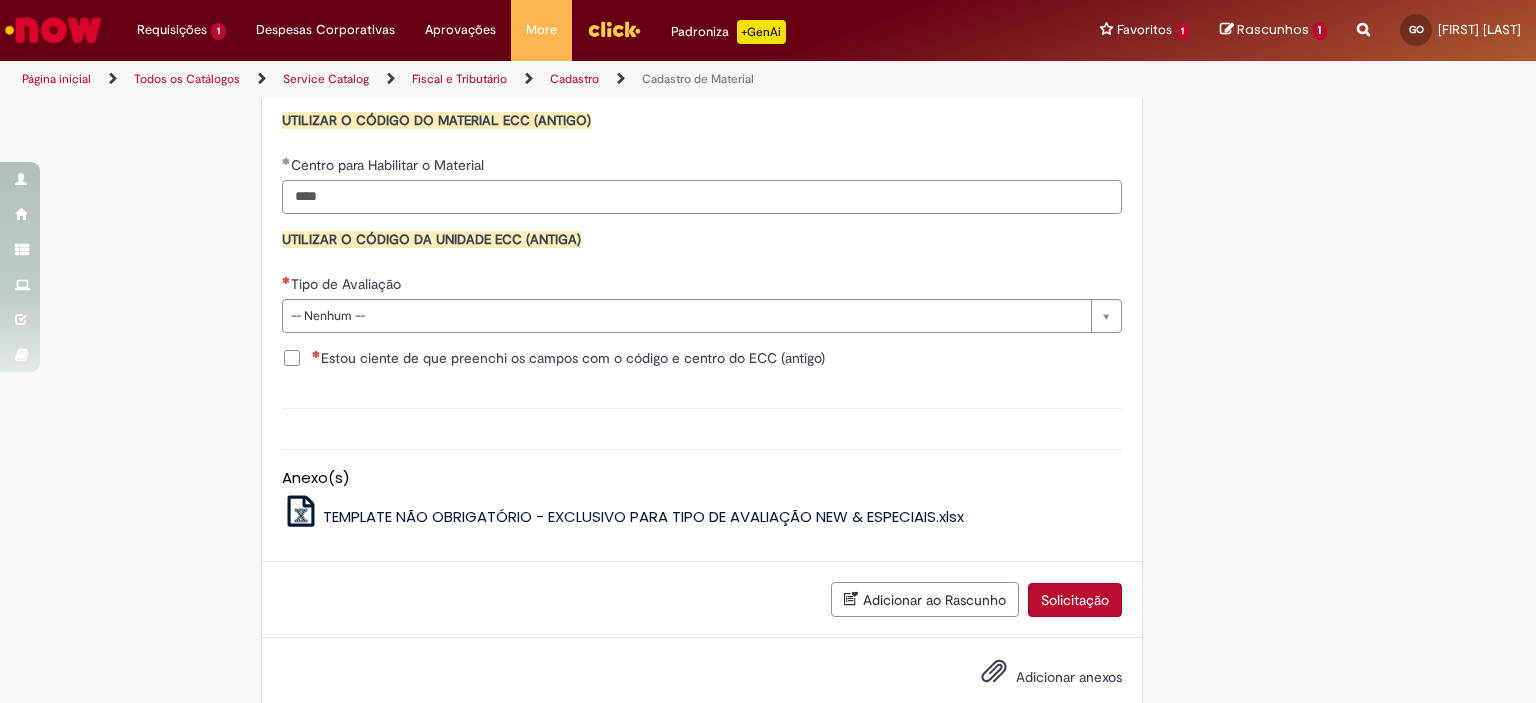 type on "****" 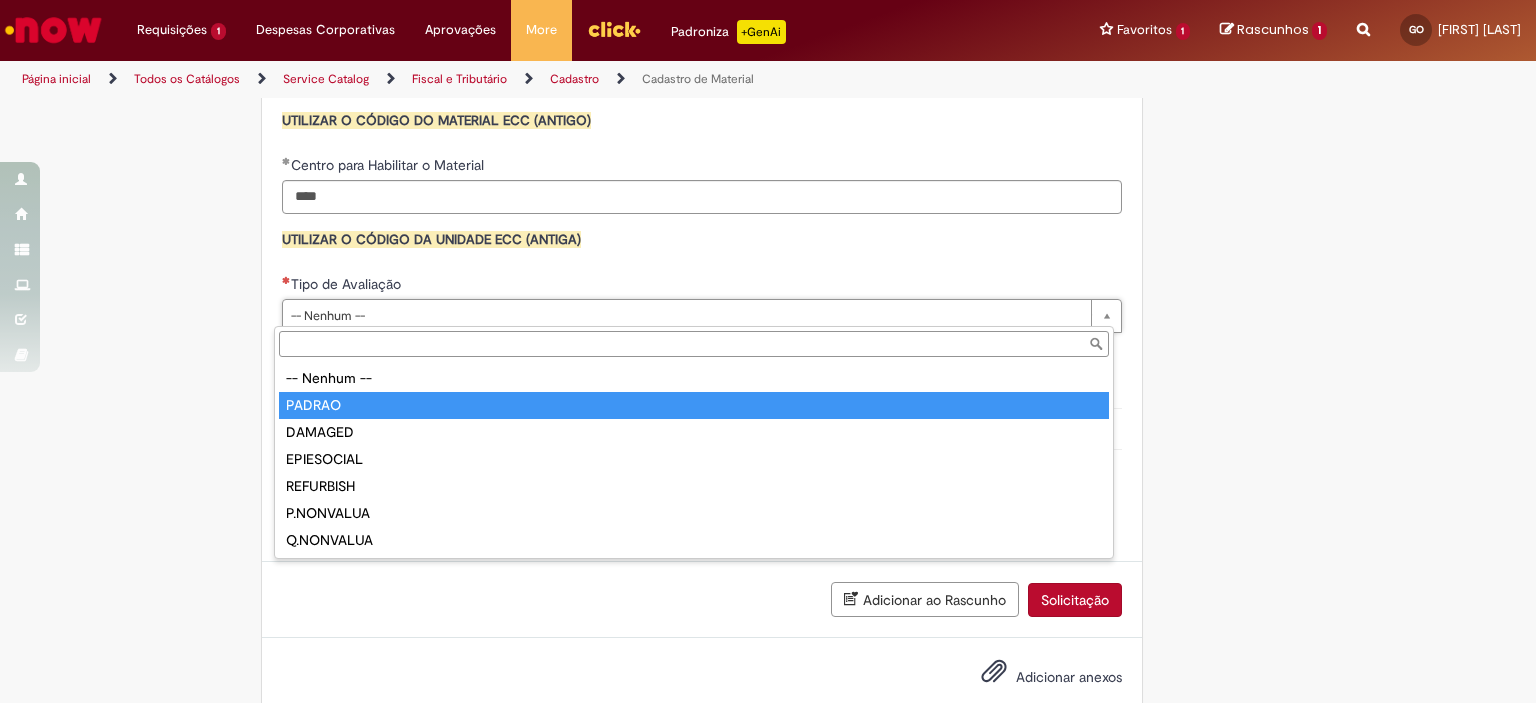 type on "******" 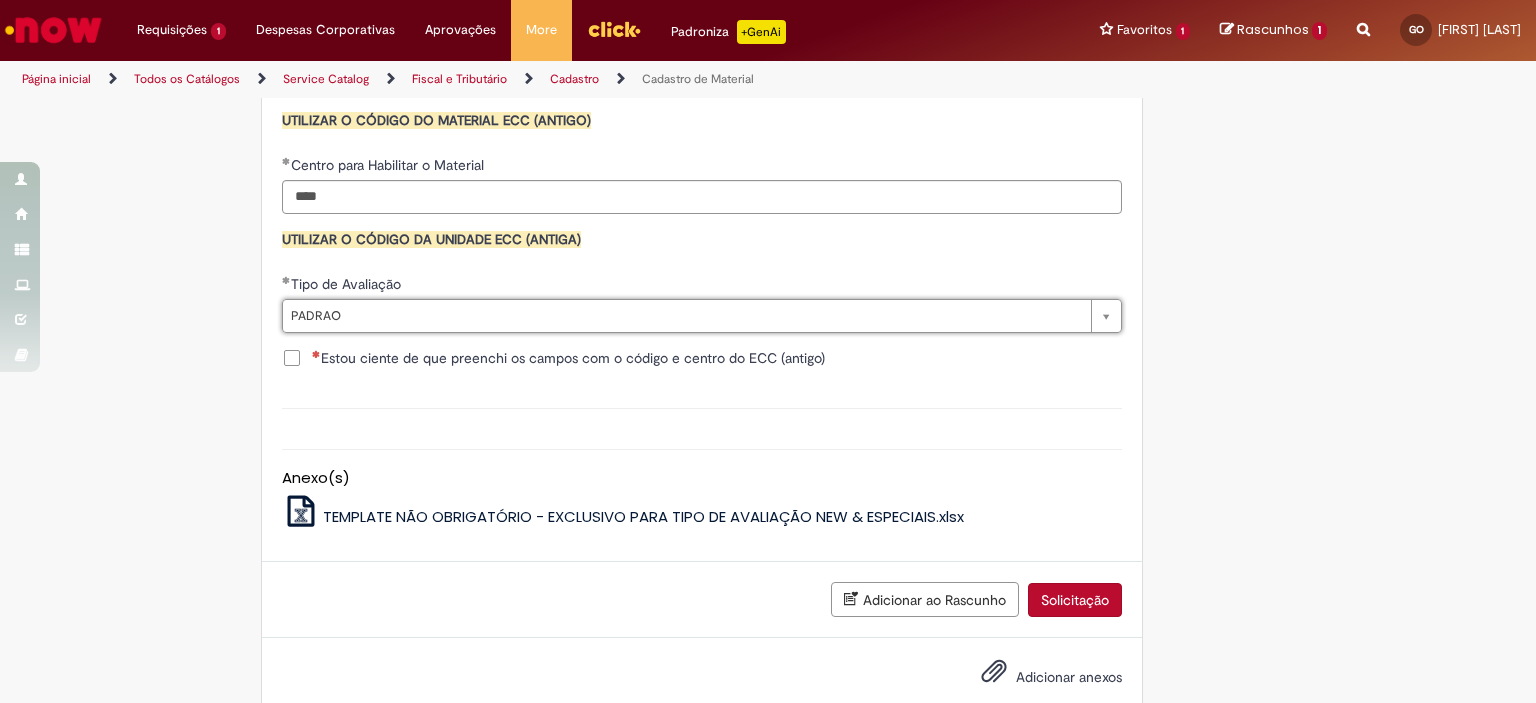 click on "Descrição" at bounding box center [702, 408] 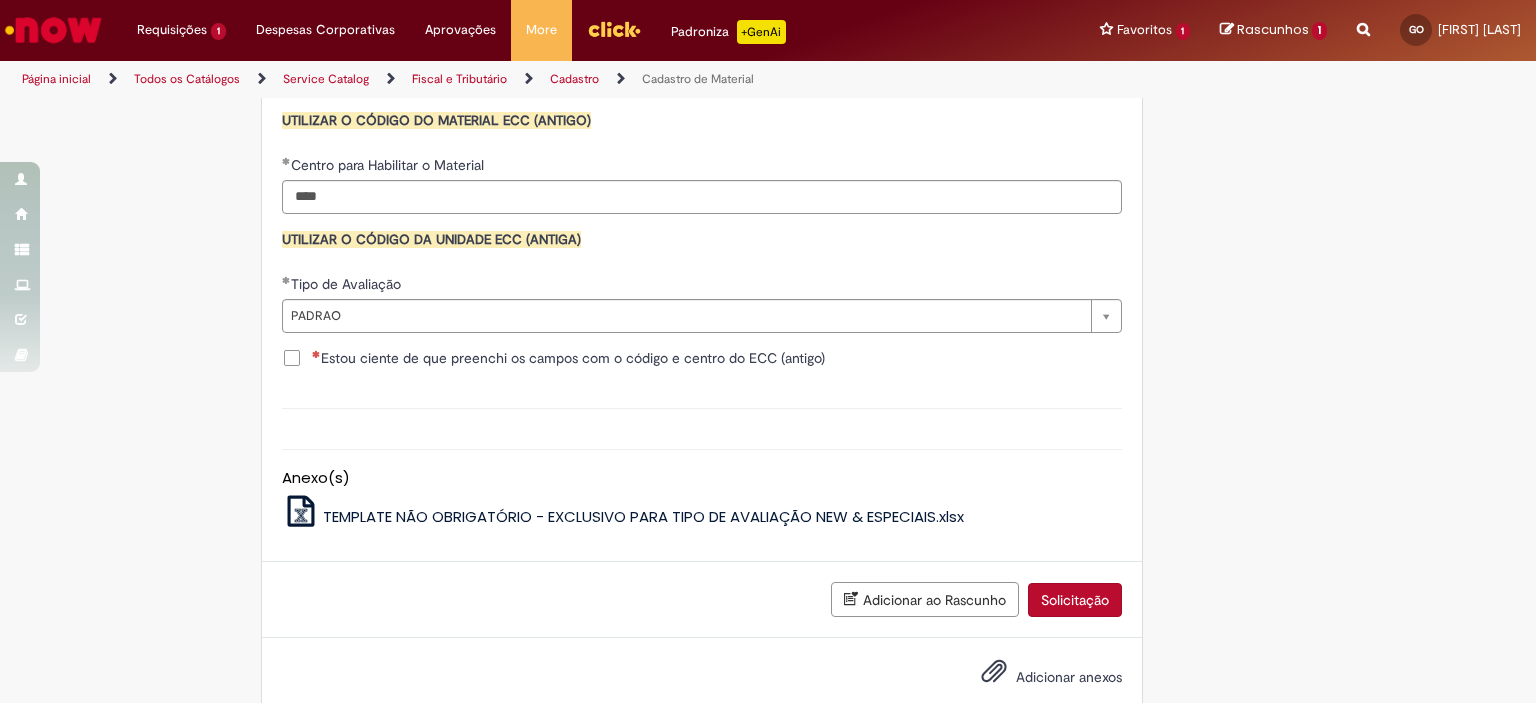 click on "Estou ciente de que preenchi os campos com o código e centro do ECC  (antigo)" at bounding box center (568, 358) 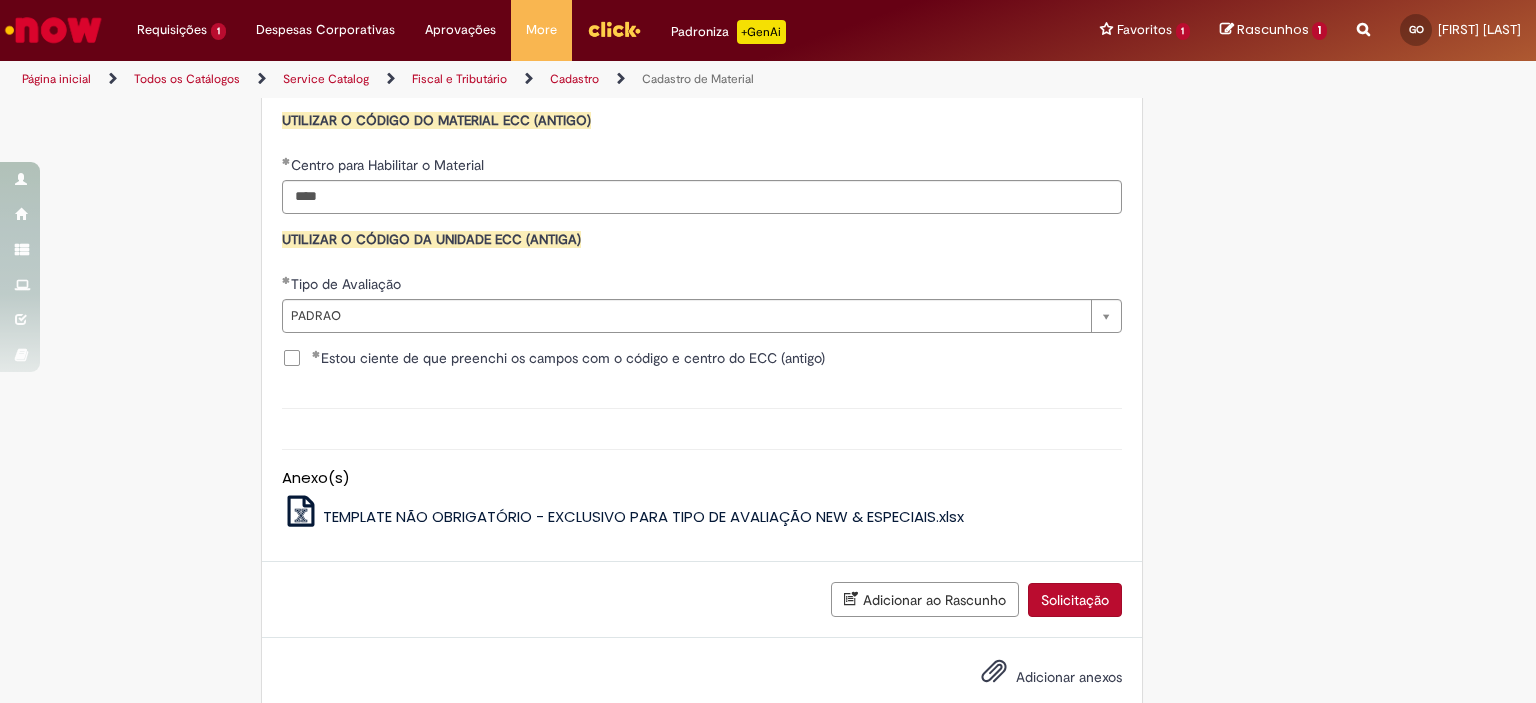 click on "Solicitação" at bounding box center [1075, 600] 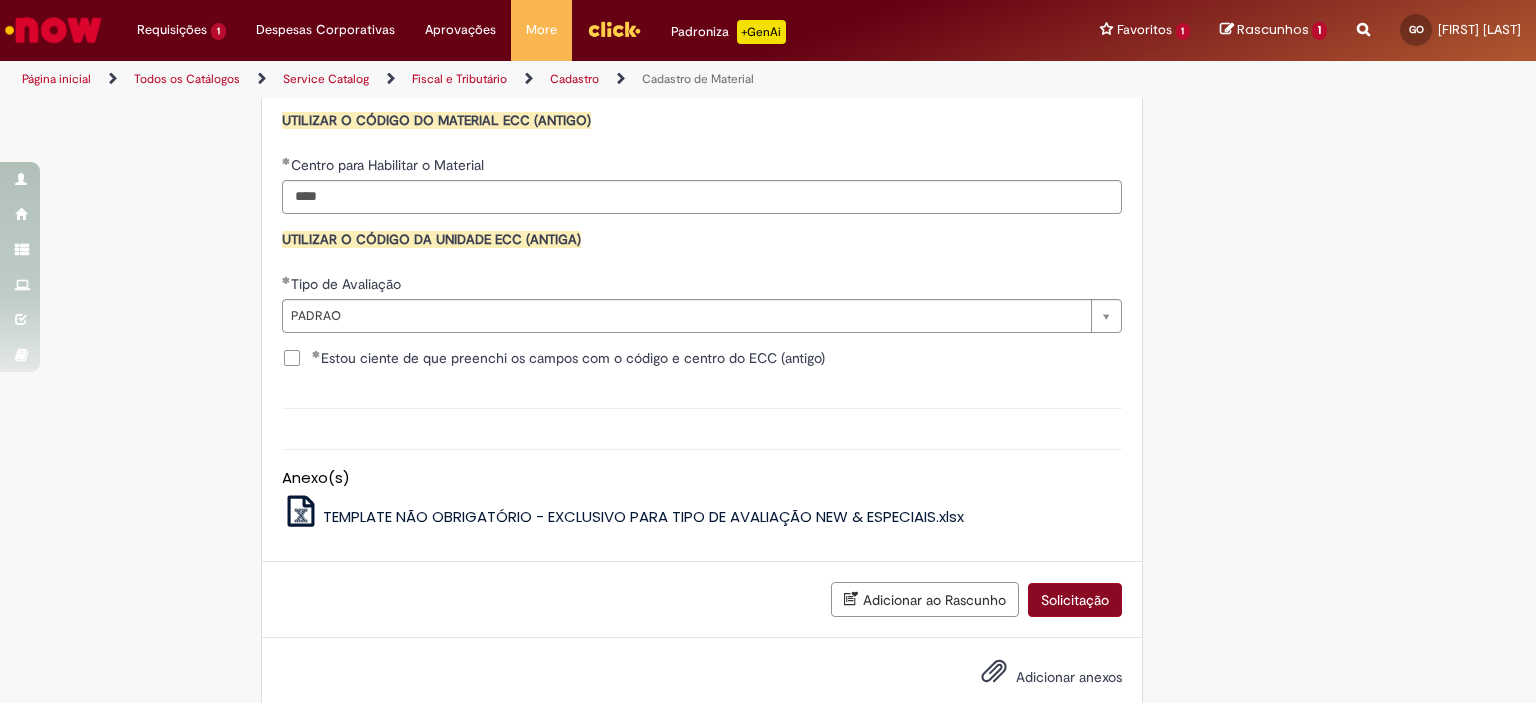 scroll, scrollTop: 1993, scrollLeft: 0, axis: vertical 